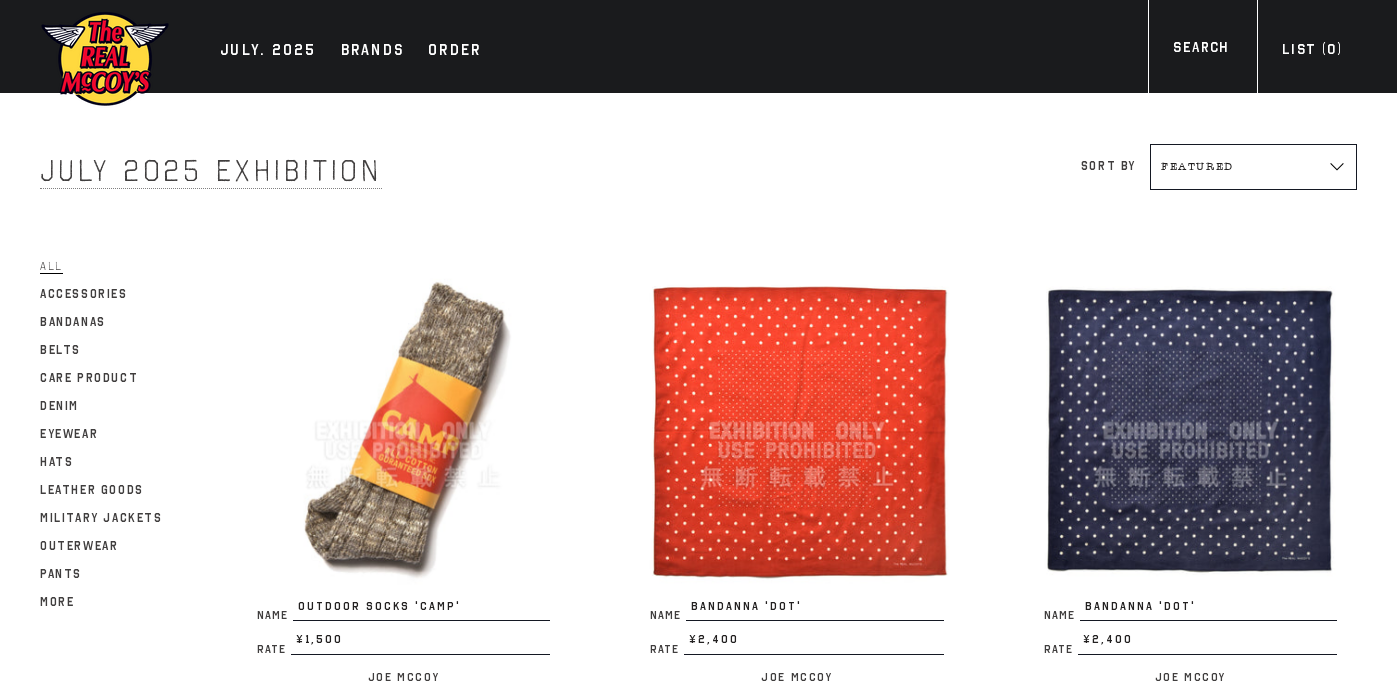 scroll, scrollTop: 3733, scrollLeft: 0, axis: vertical 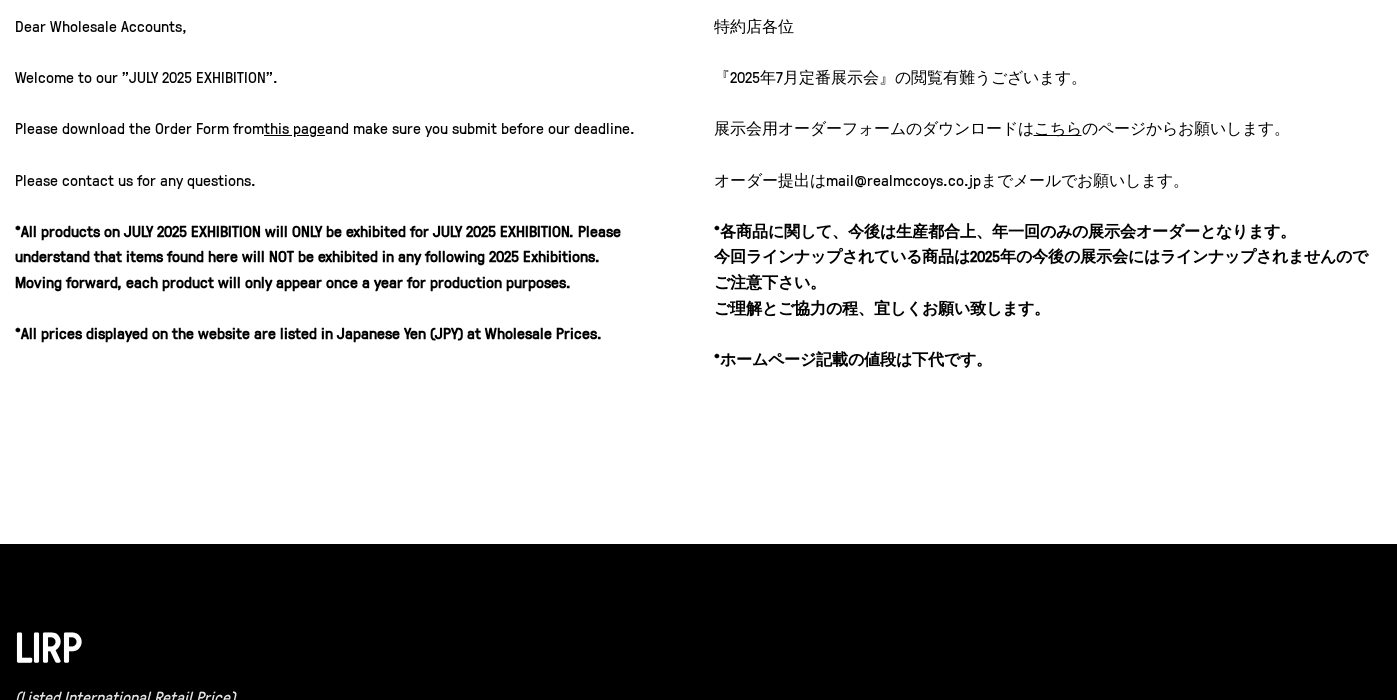 click on "this page" at bounding box center [294, 128] 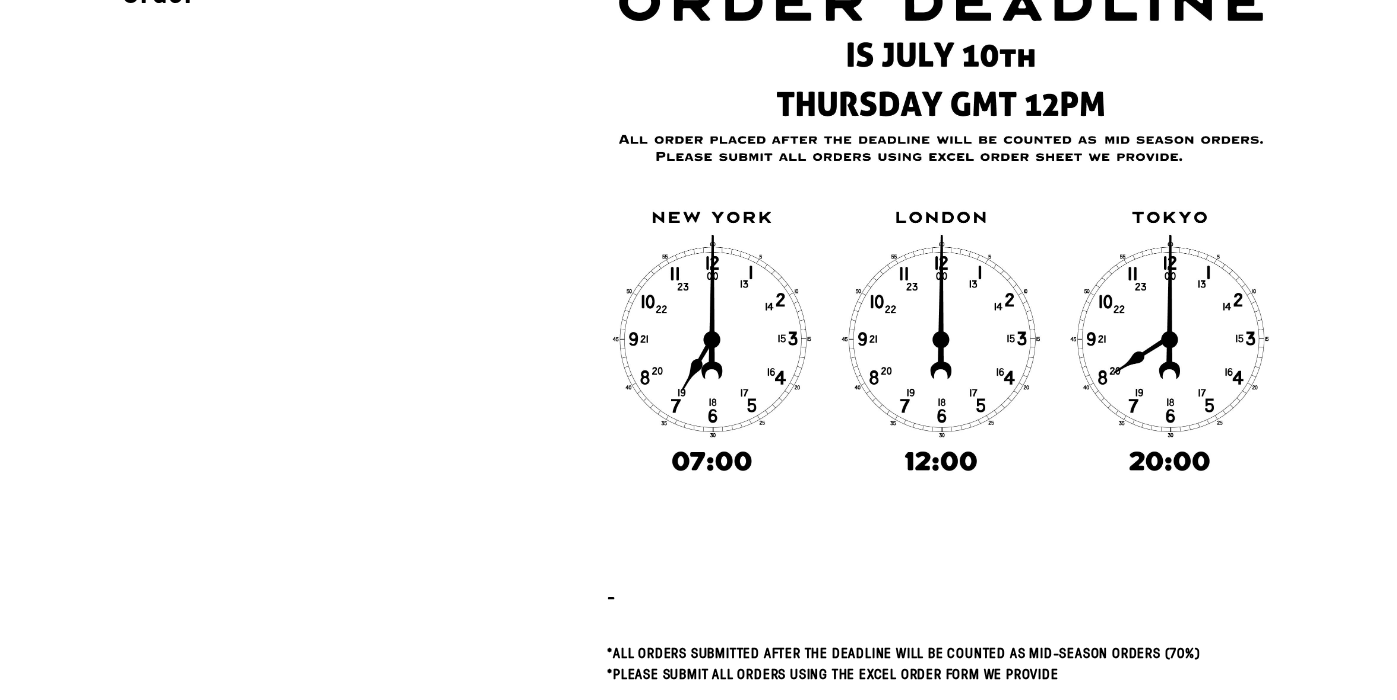 scroll, scrollTop: 0, scrollLeft: 0, axis: both 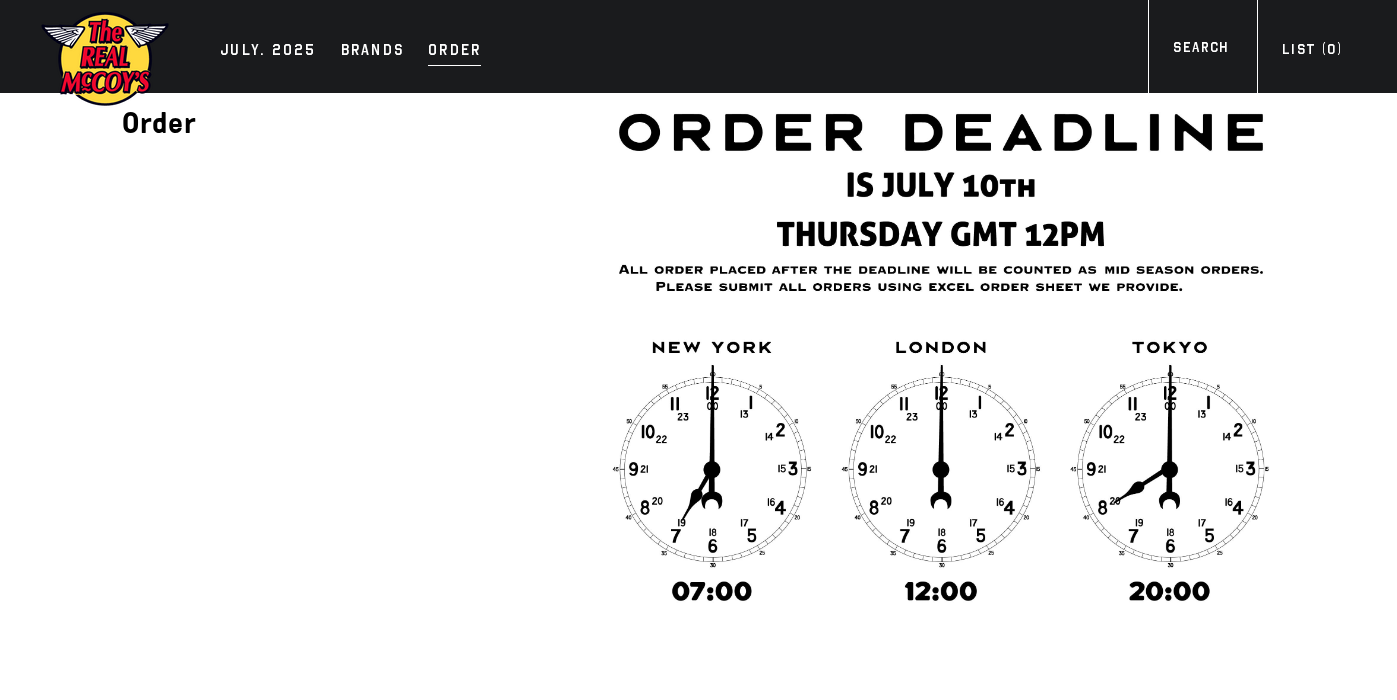 click on "Order" at bounding box center [454, 52] 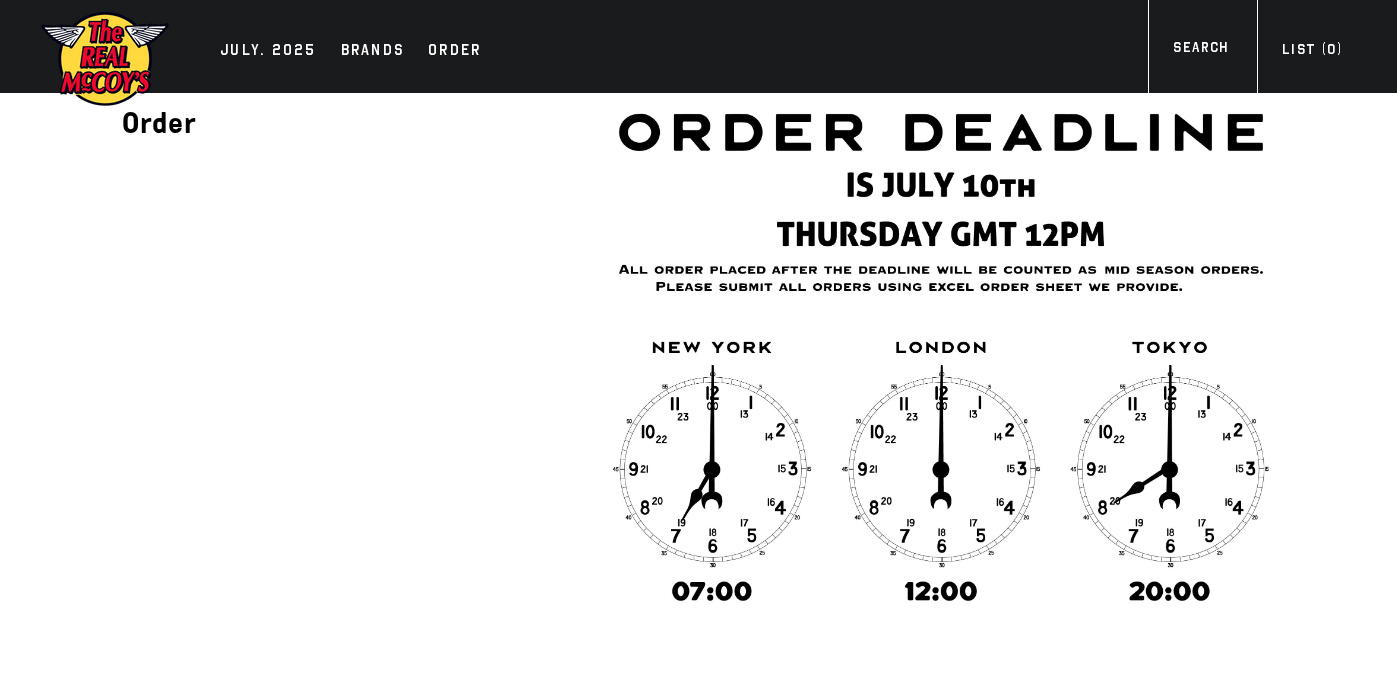 scroll, scrollTop: 0, scrollLeft: 0, axis: both 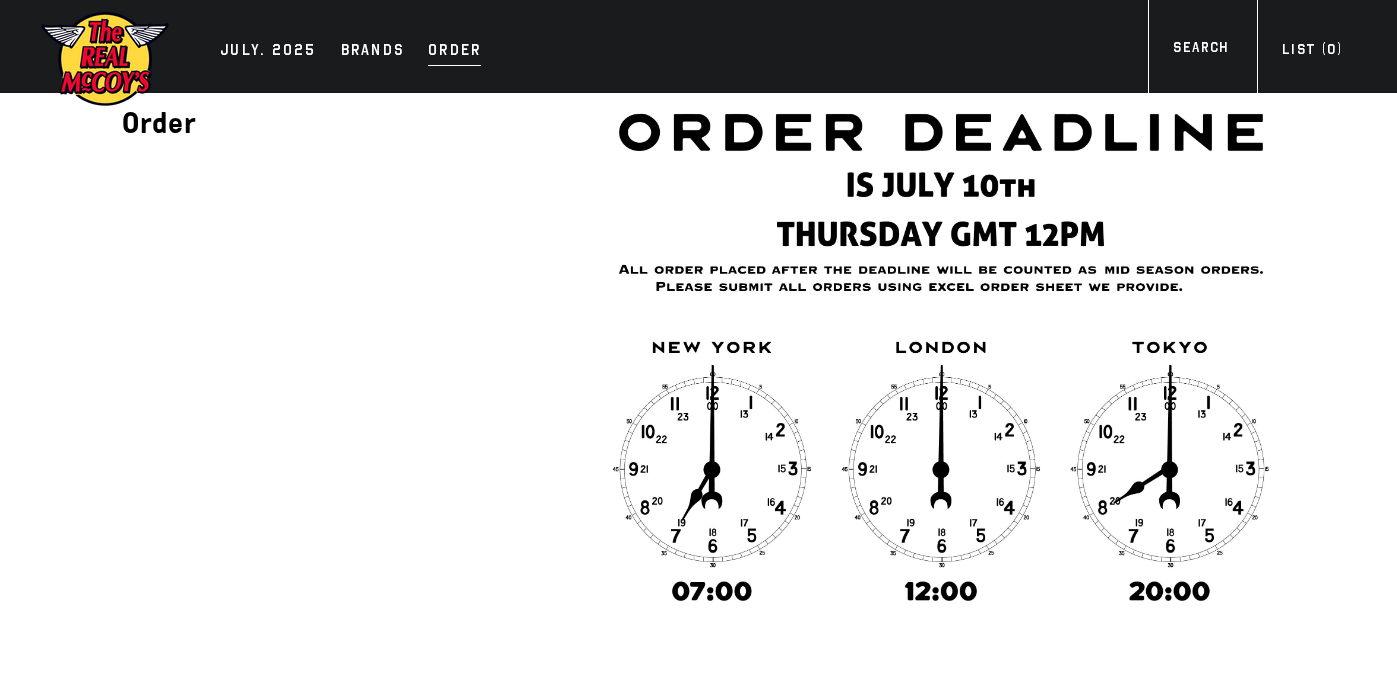 click on "Order" at bounding box center (454, 52) 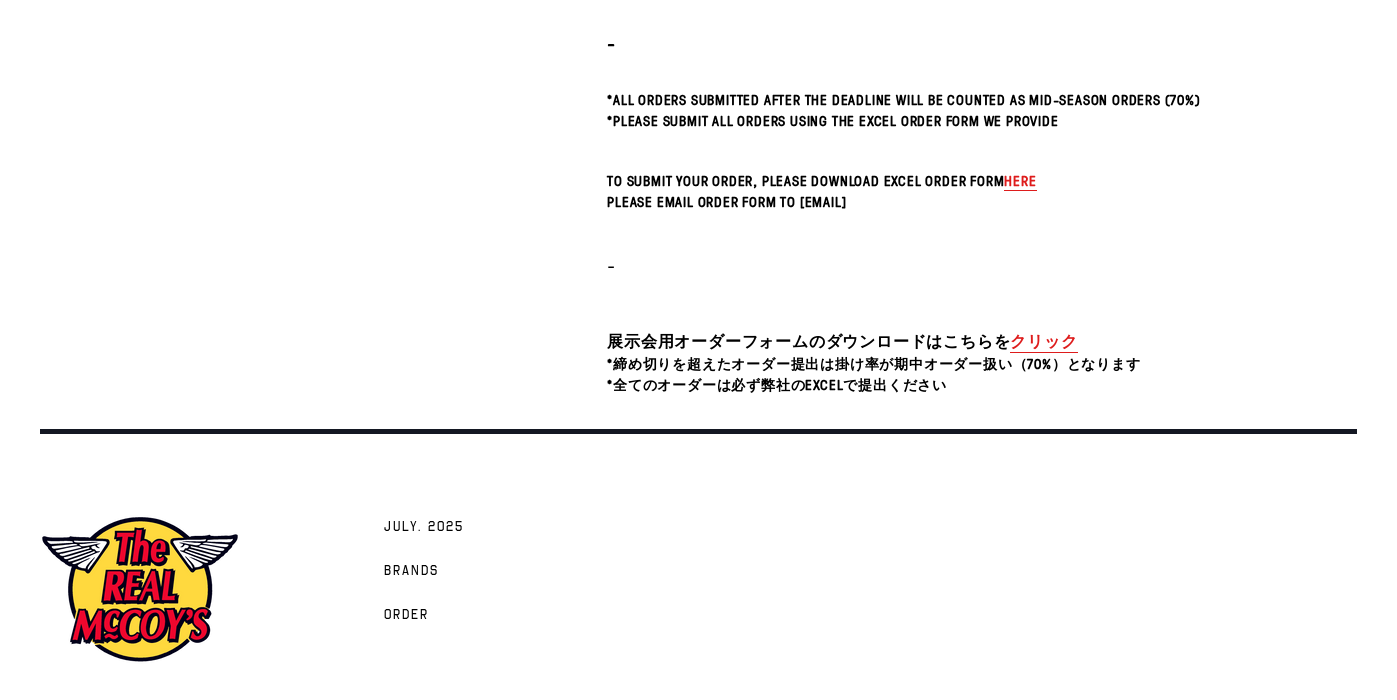 scroll, scrollTop: 682, scrollLeft: 0, axis: vertical 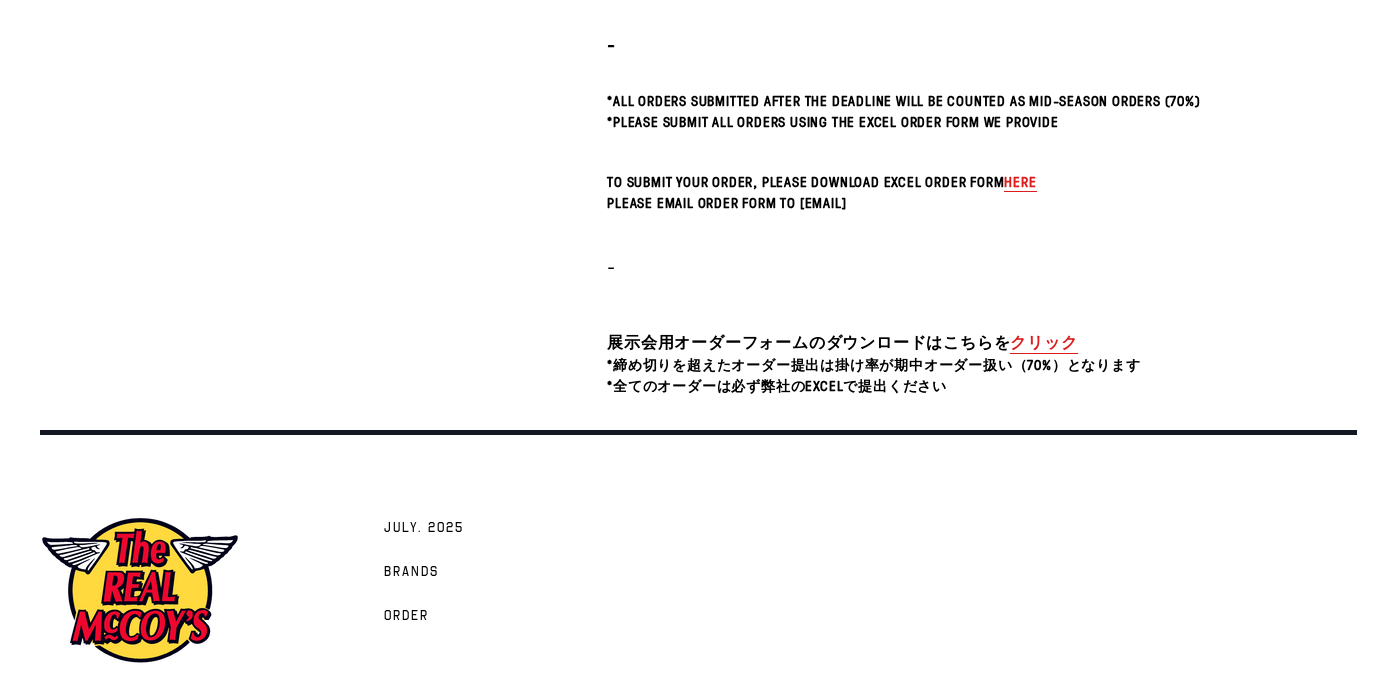 click on "here" at bounding box center [1020, 181] 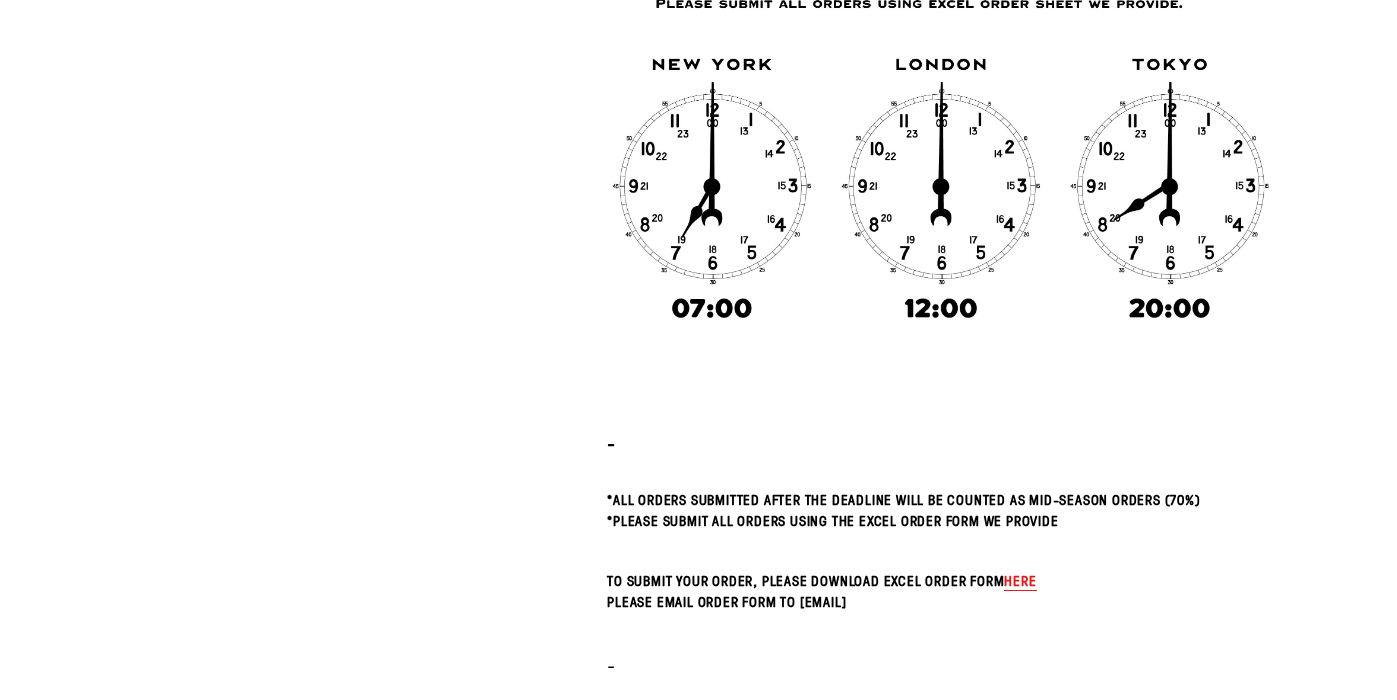 scroll, scrollTop: 0, scrollLeft: 0, axis: both 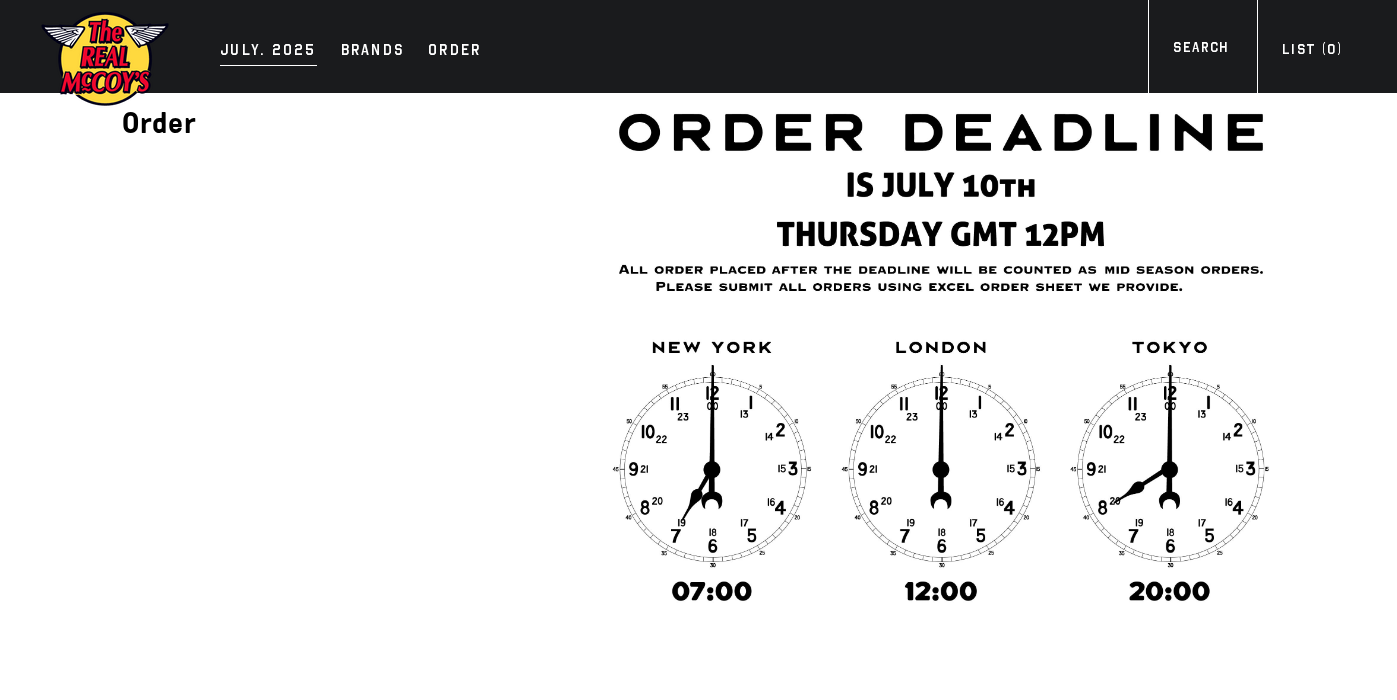 click on "JULY. 2025" at bounding box center (268, 52) 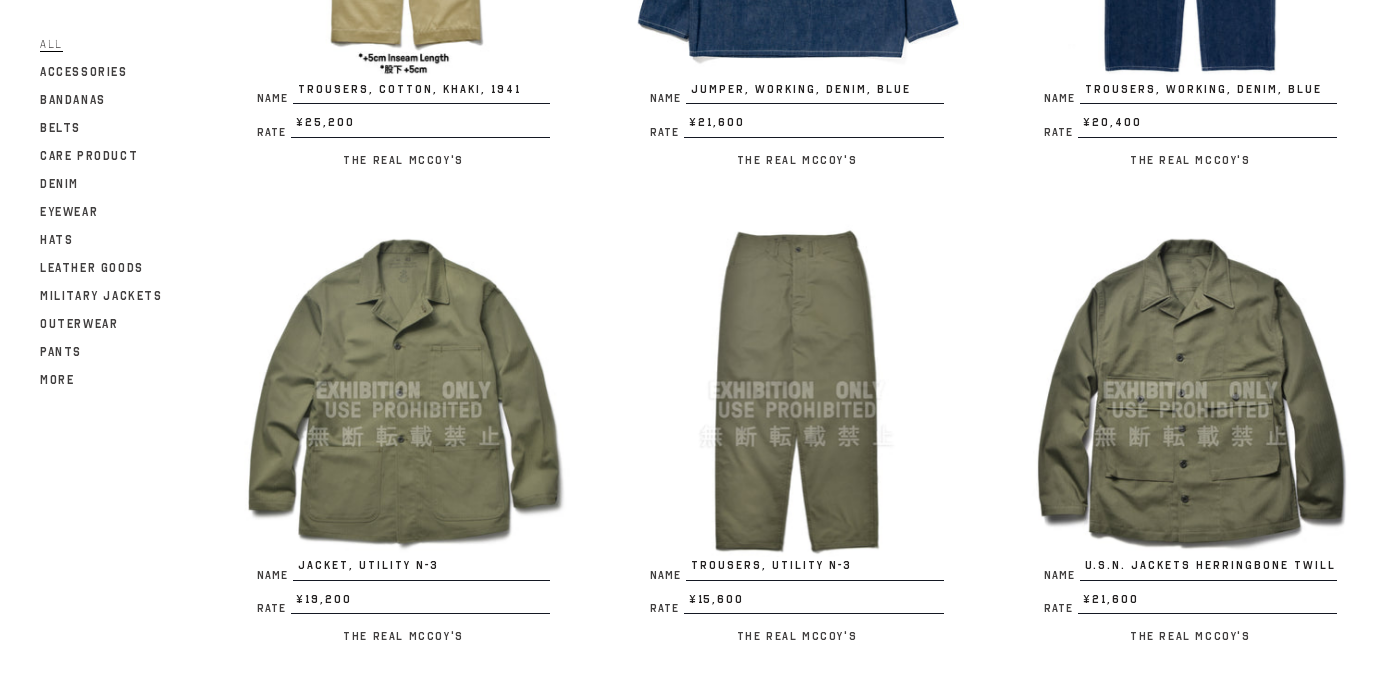 scroll, scrollTop: 2510, scrollLeft: 0, axis: vertical 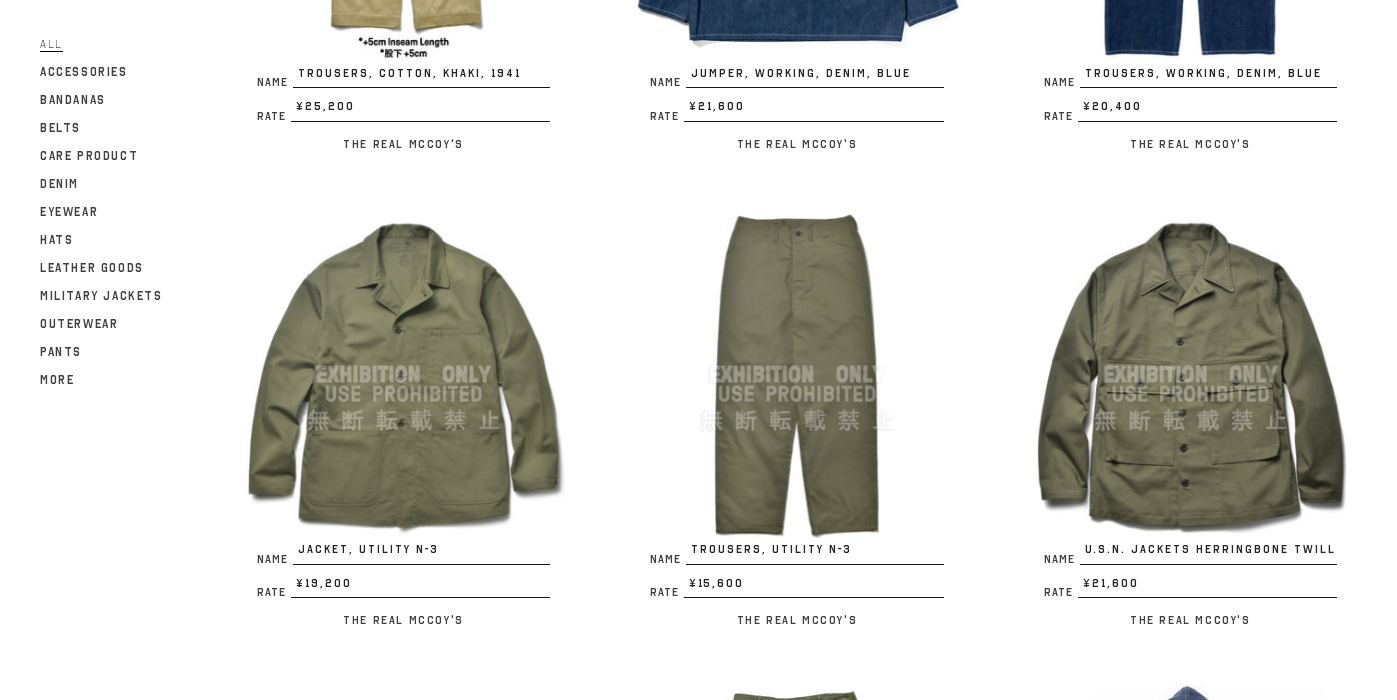 click at bounding box center [1190, 374] 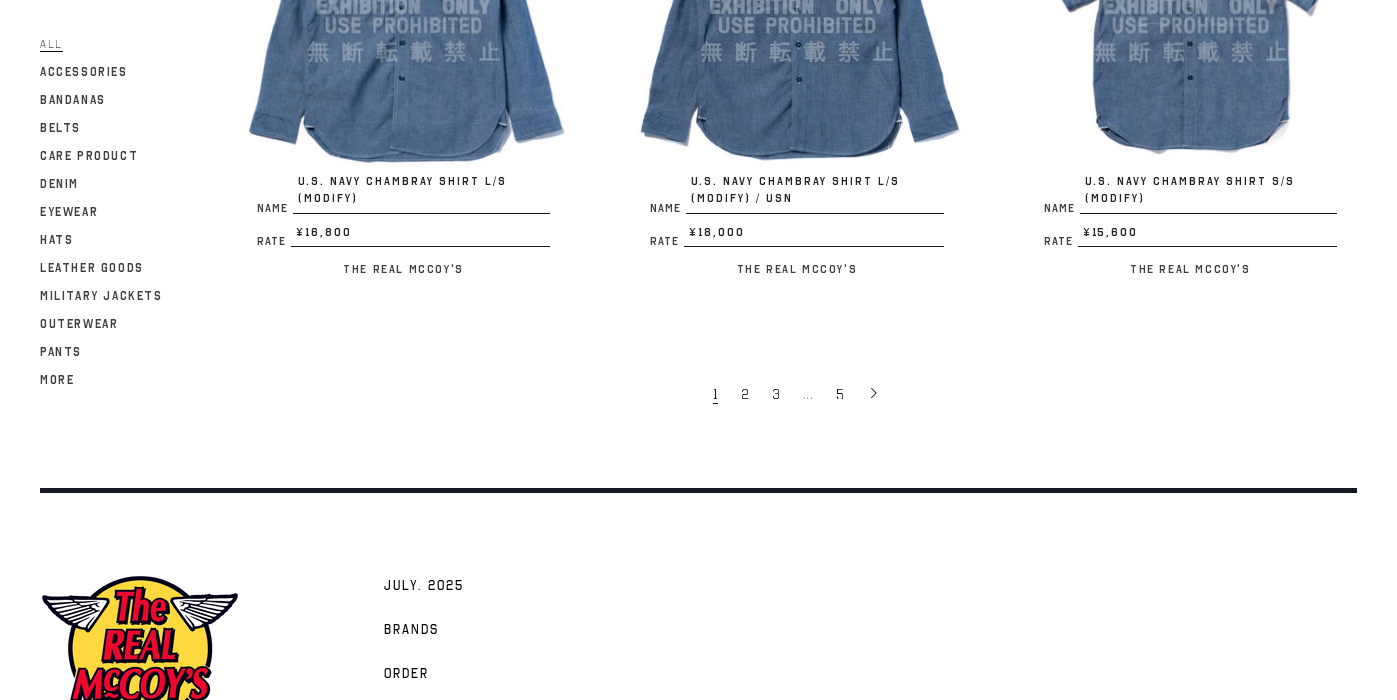 scroll, scrollTop: 3943, scrollLeft: 0, axis: vertical 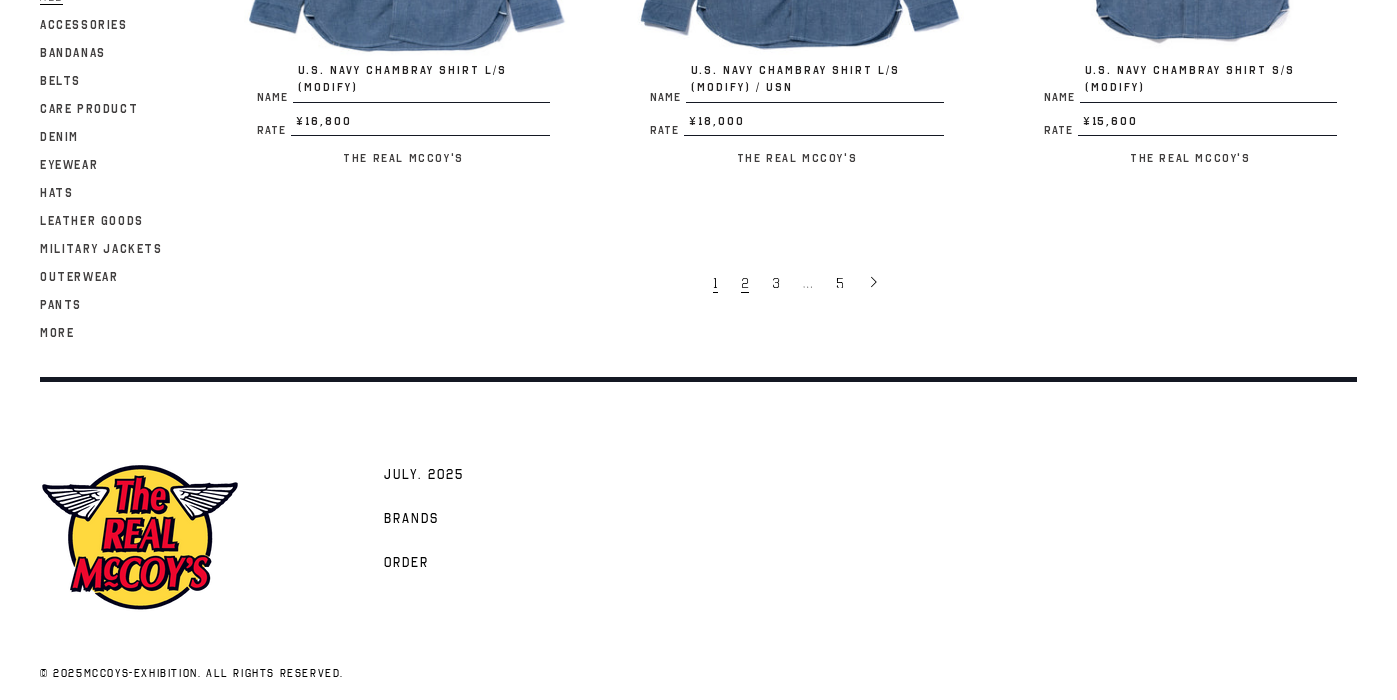 click on "2" at bounding box center [746, 282] 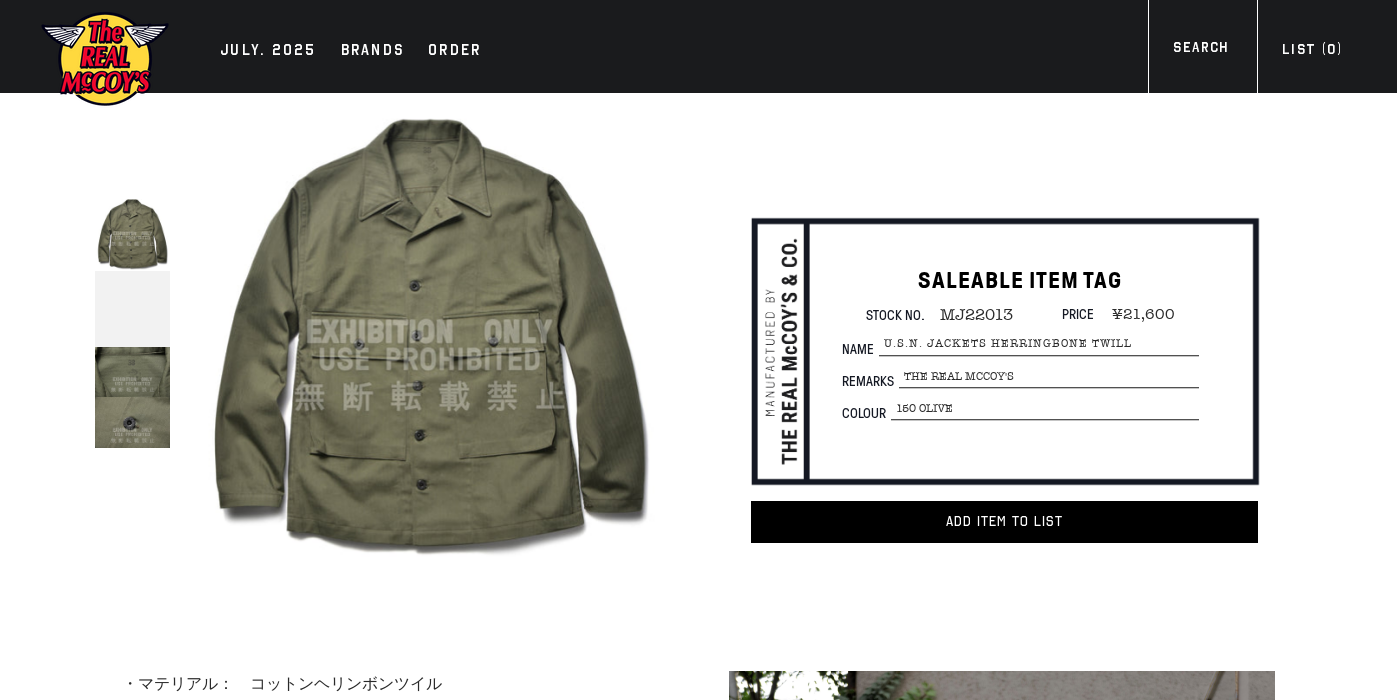scroll, scrollTop: 0, scrollLeft: 0, axis: both 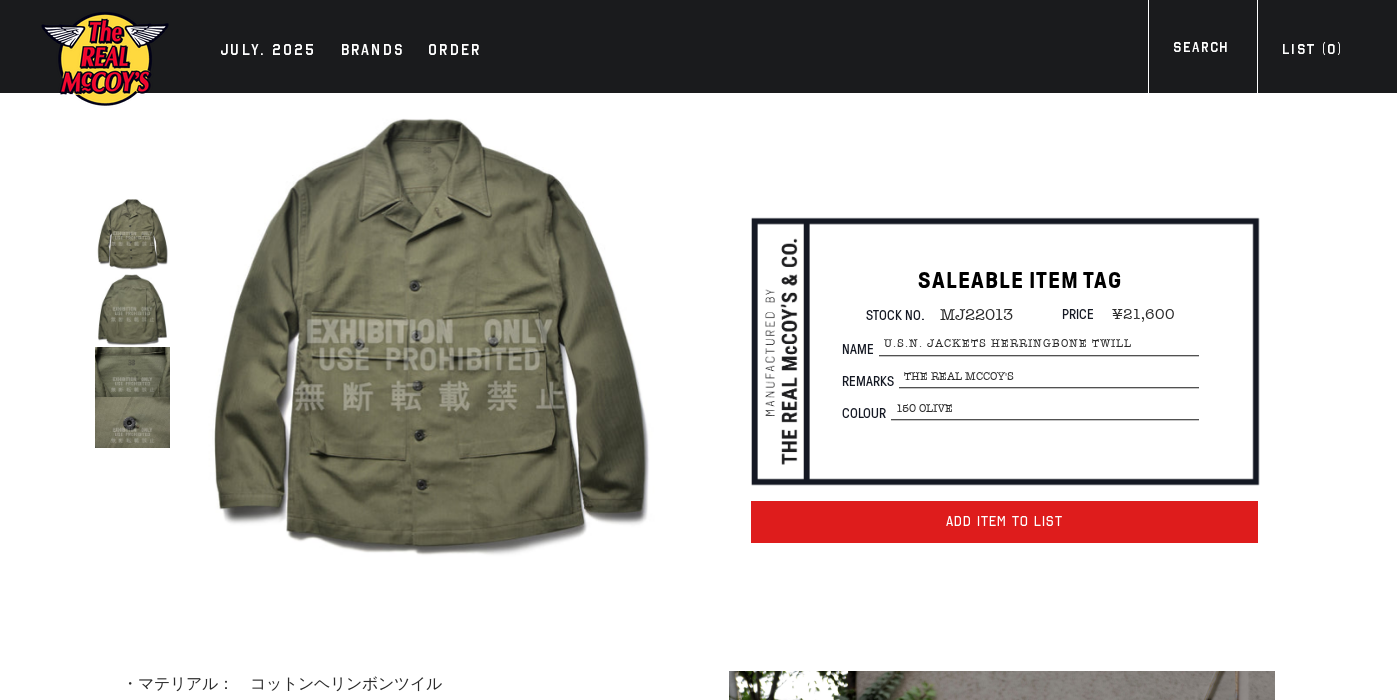 click on "Add item to List" at bounding box center [1004, 522] 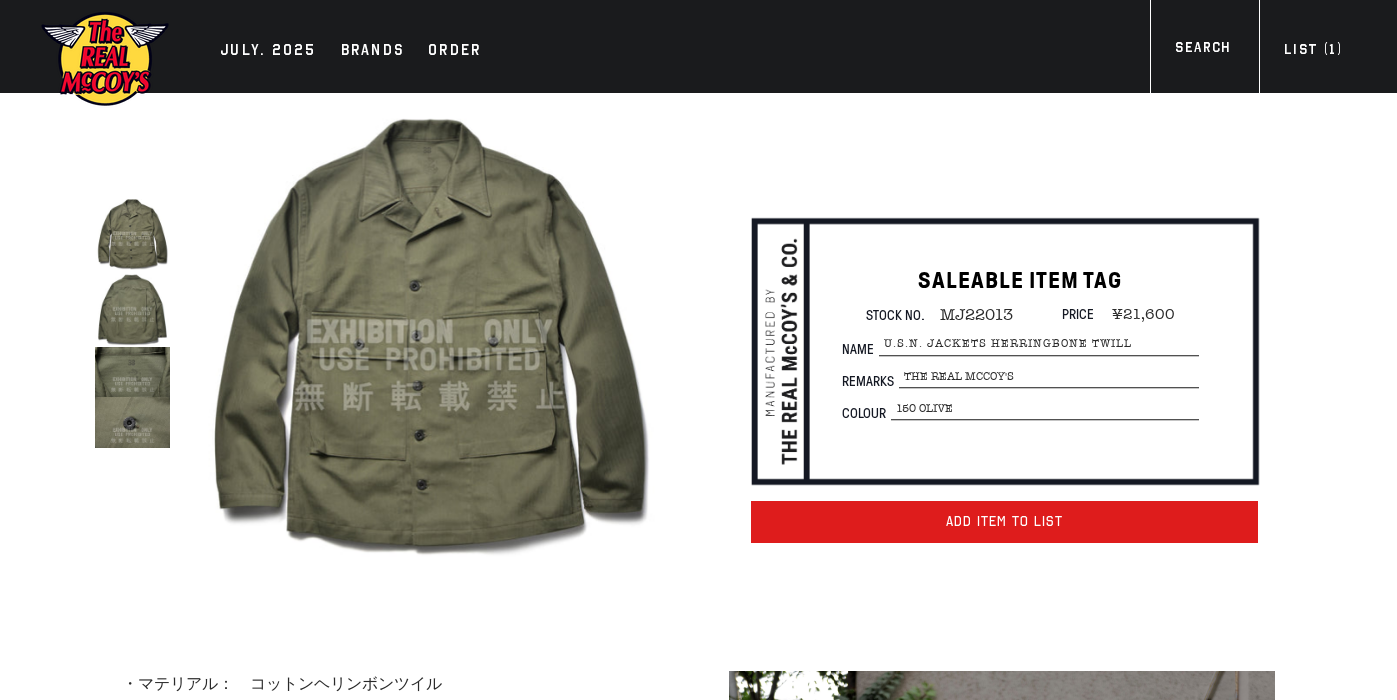 click on "Add item to List" at bounding box center (1004, 521) 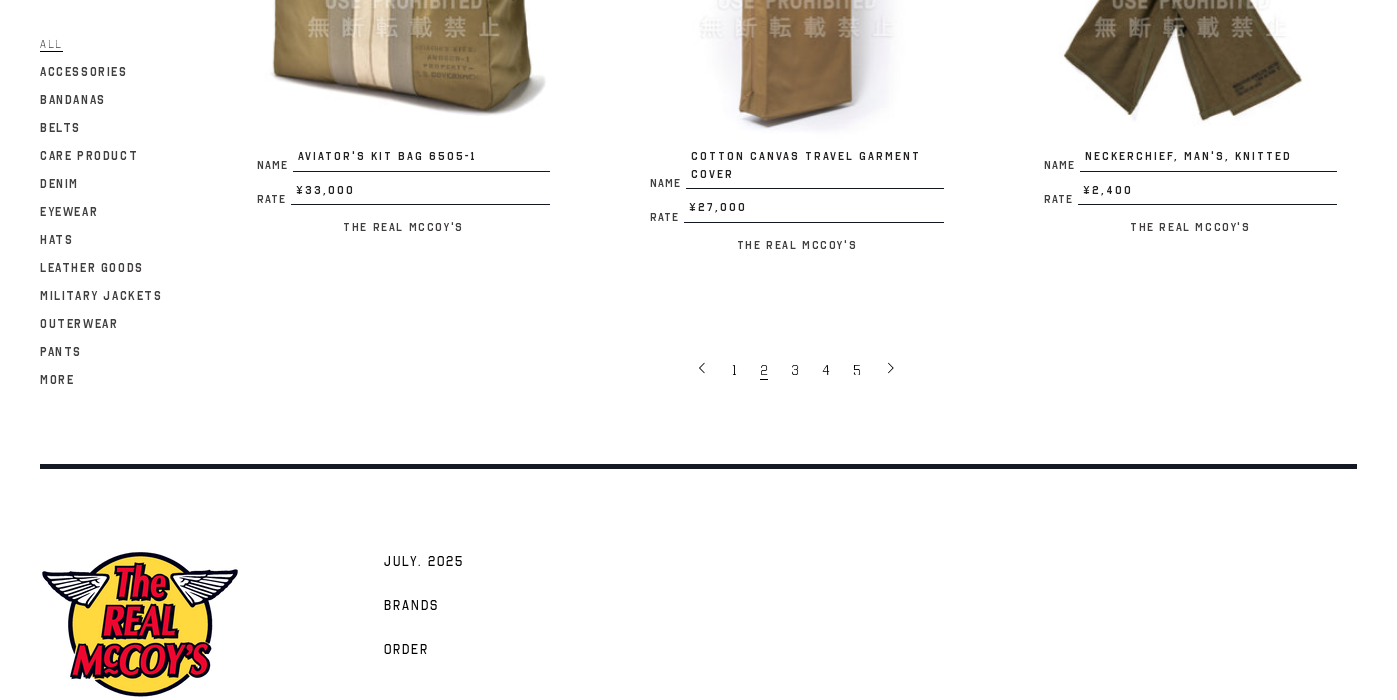 scroll, scrollTop: 3908, scrollLeft: 0, axis: vertical 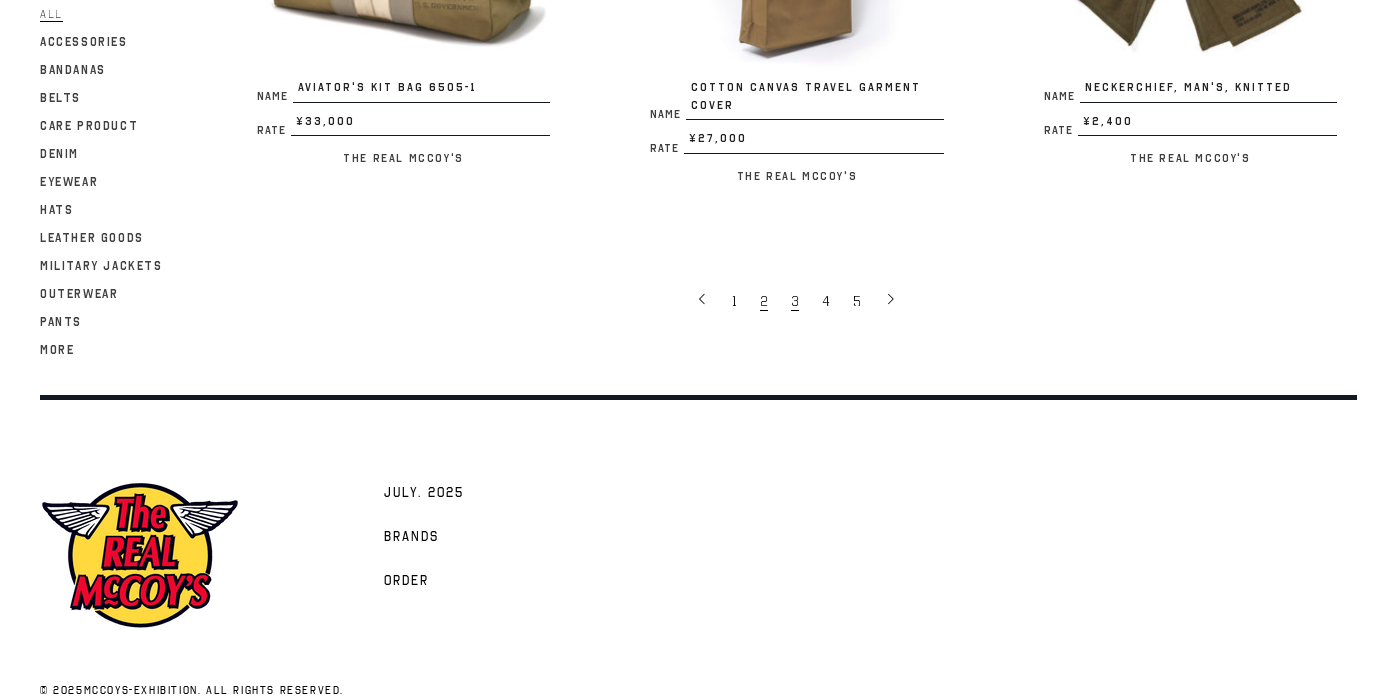 click on "3" at bounding box center [795, 301] 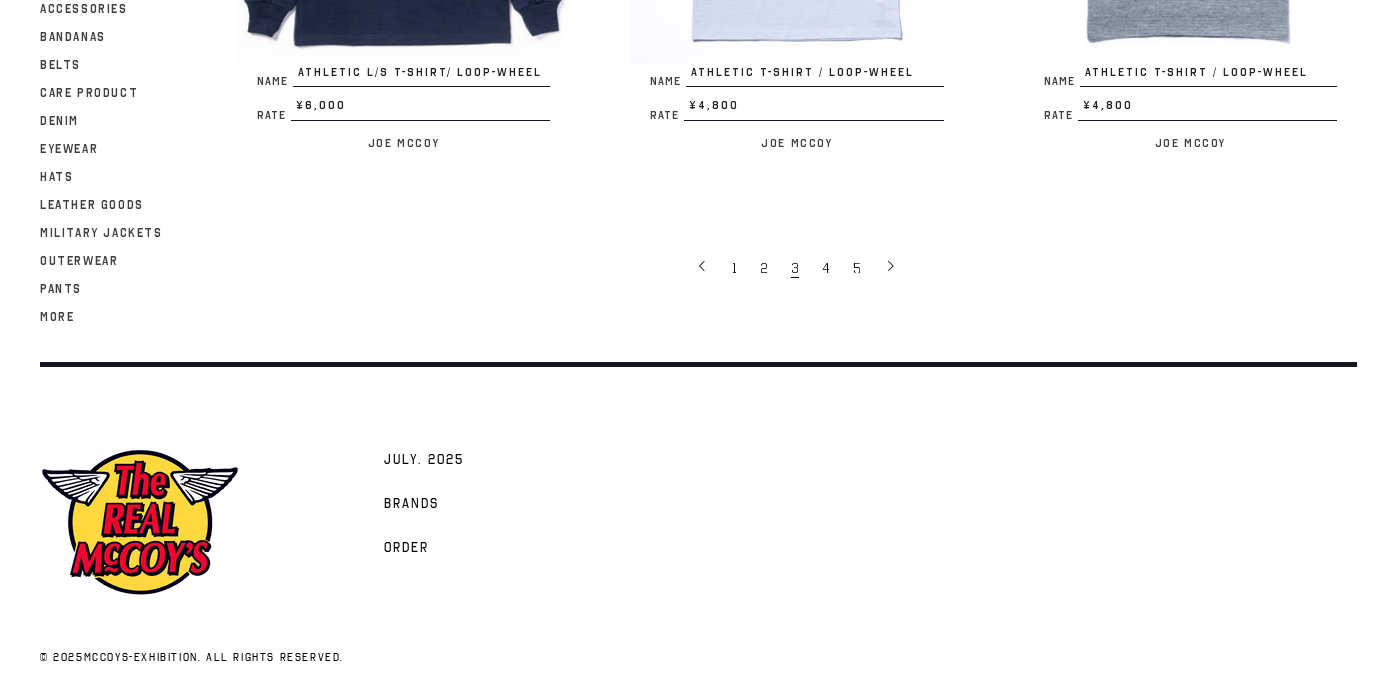 scroll, scrollTop: 3943, scrollLeft: 0, axis: vertical 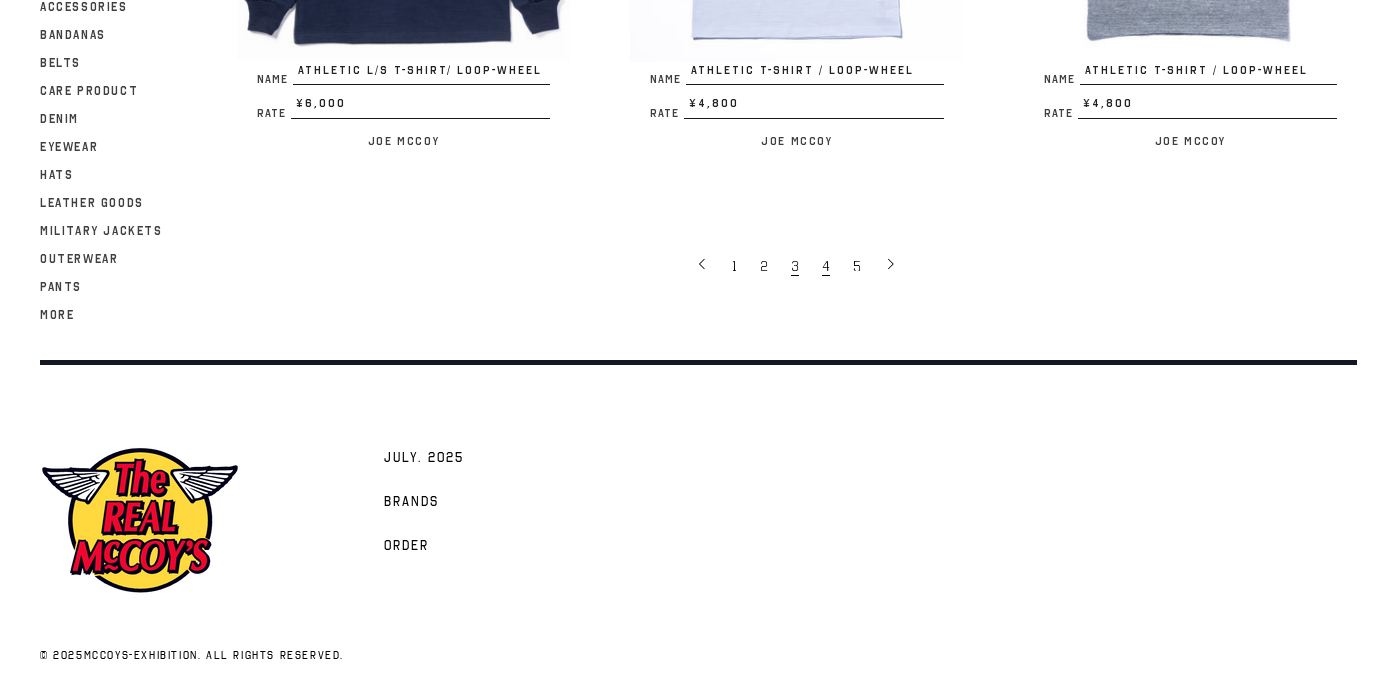 click on "4" at bounding box center [827, 265] 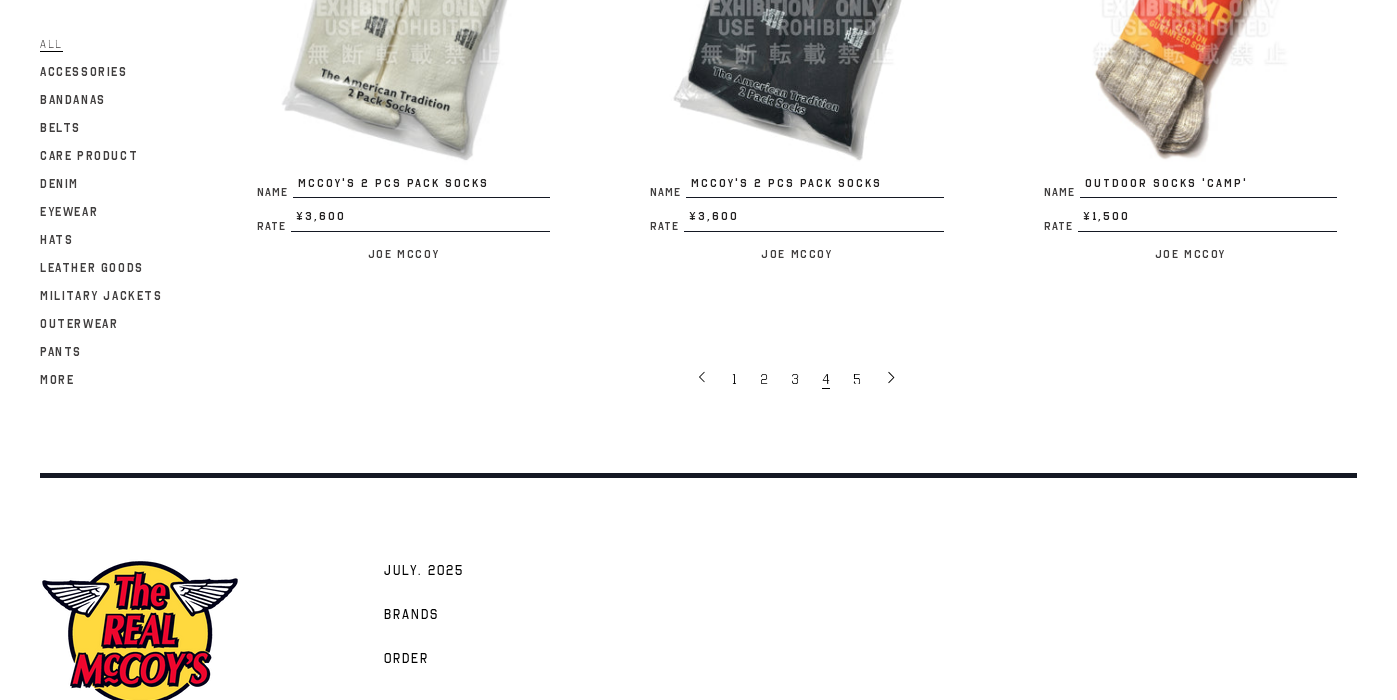 scroll, scrollTop: 3801, scrollLeft: 0, axis: vertical 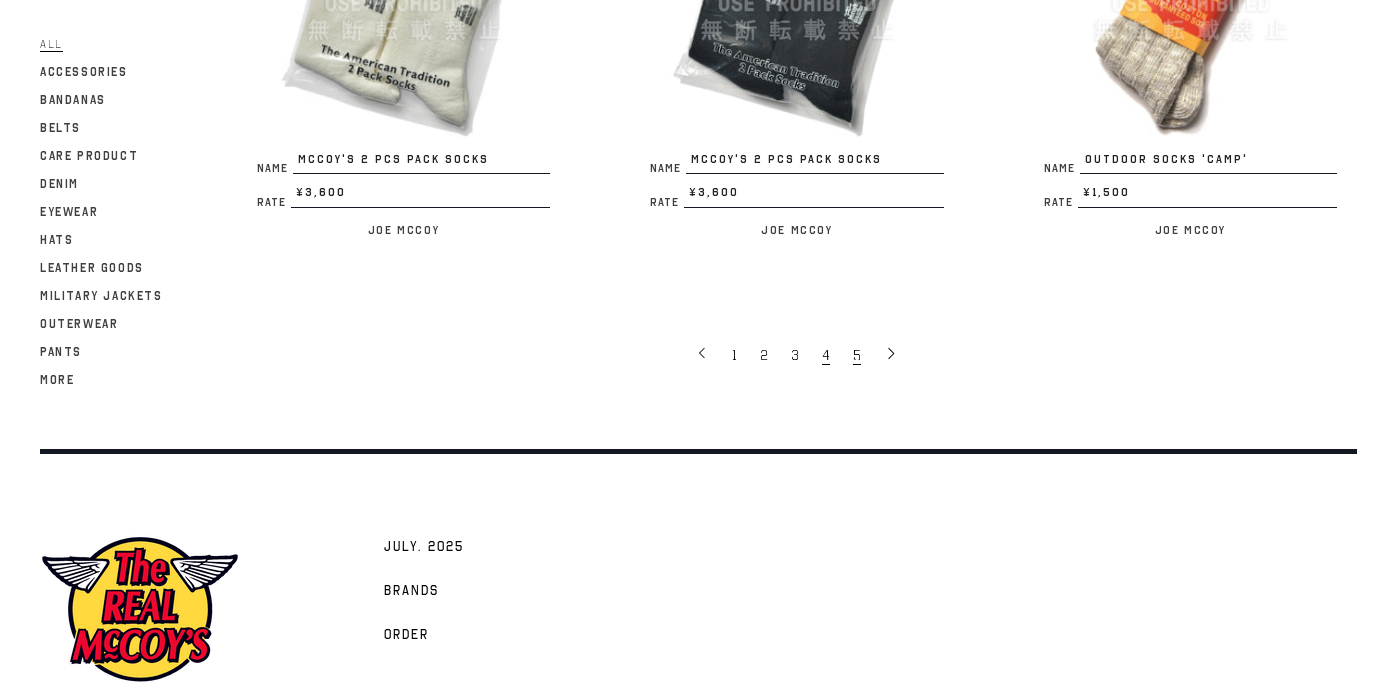 click on "5" at bounding box center (857, 355) 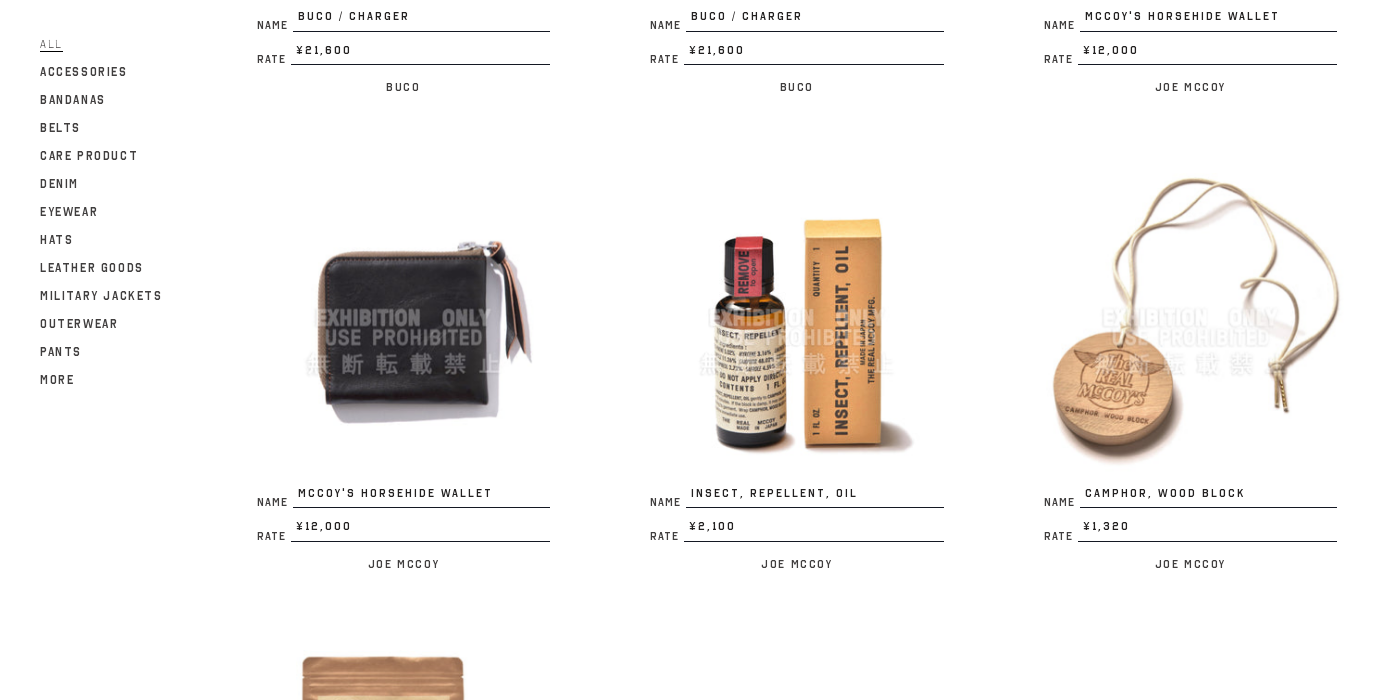 scroll, scrollTop: 2515, scrollLeft: 0, axis: vertical 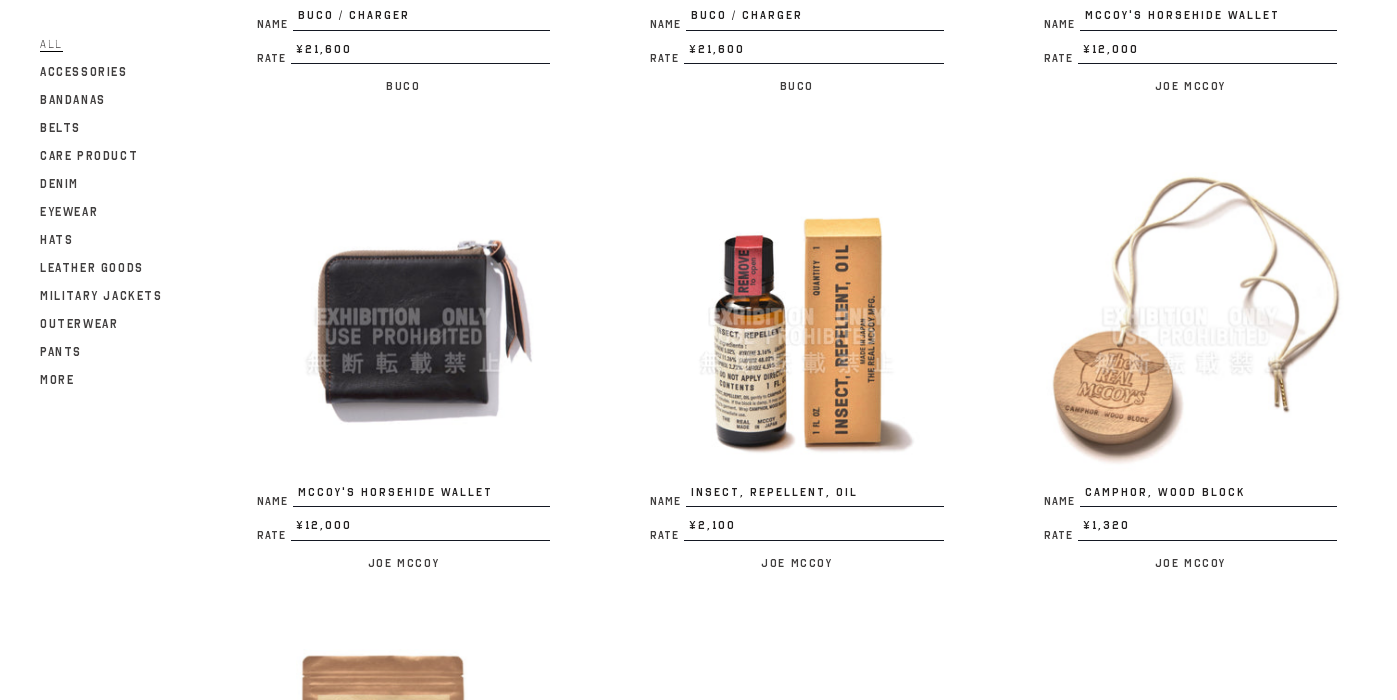 click at bounding box center (403, 316) 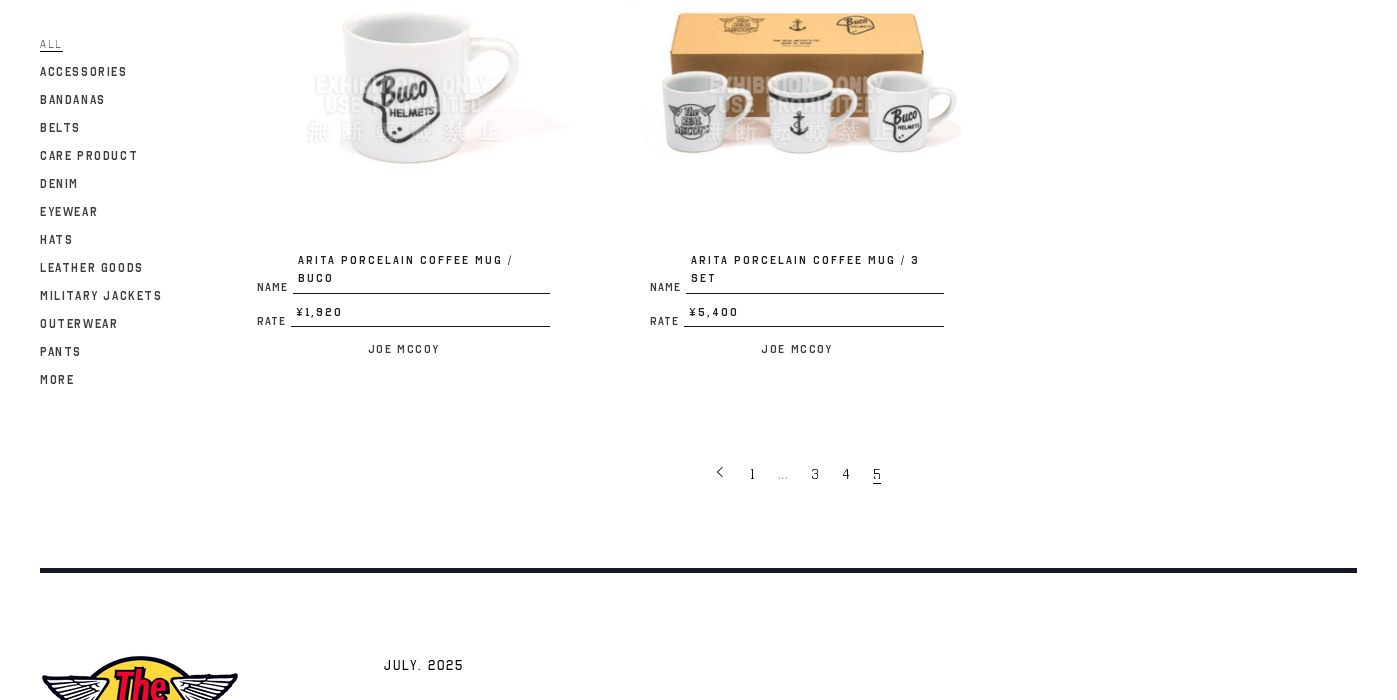 scroll, scrollTop: 3908, scrollLeft: 0, axis: vertical 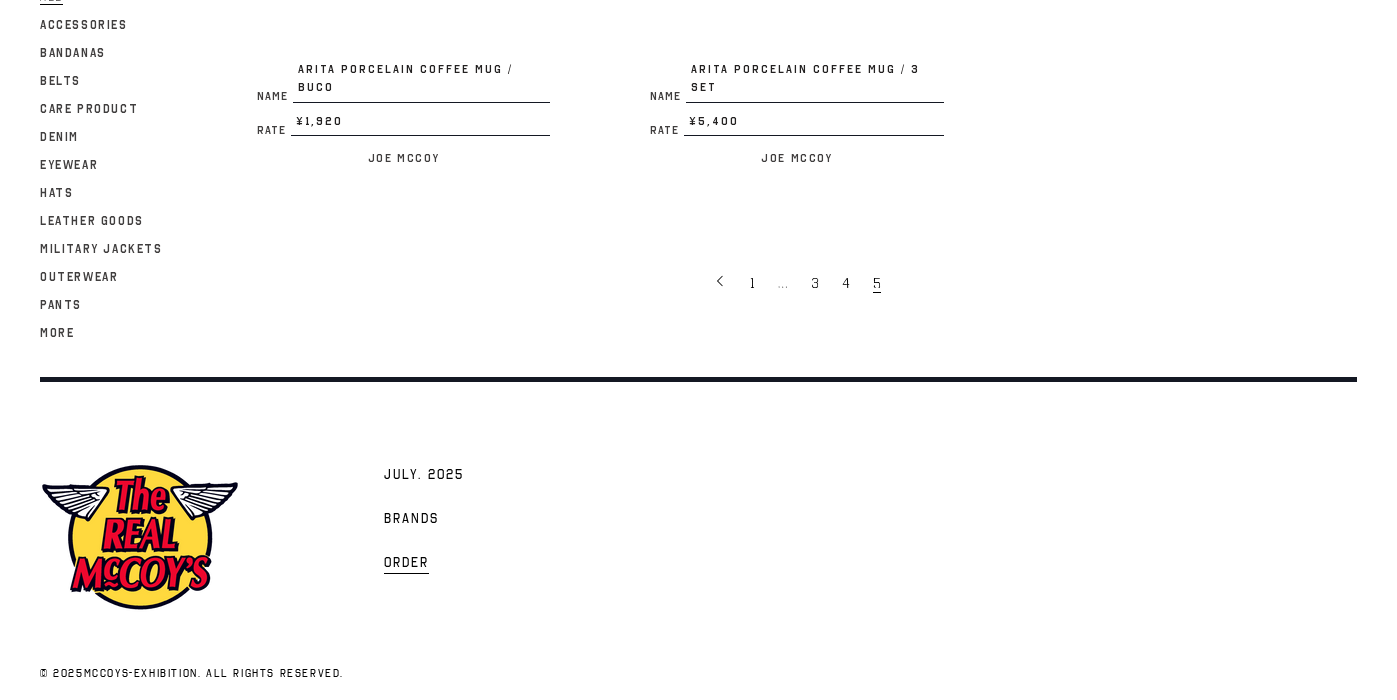 click on "Order" at bounding box center (406, 564) 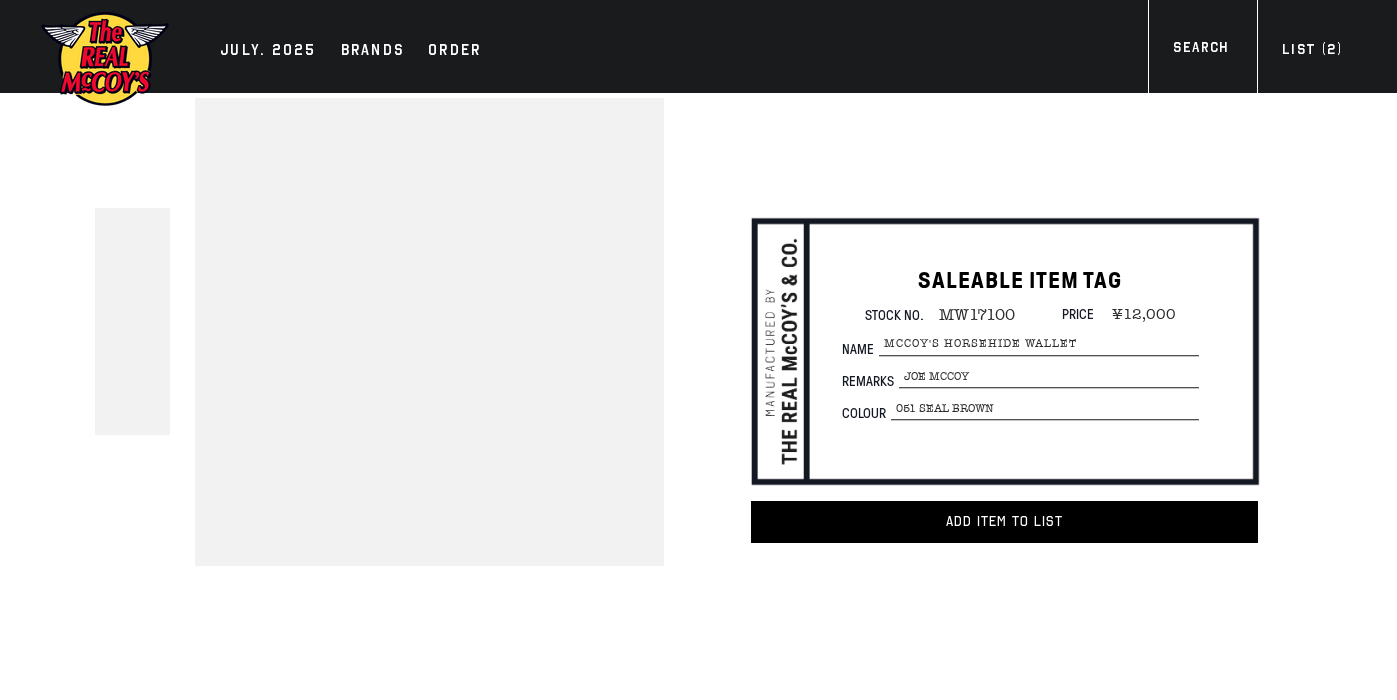 scroll, scrollTop: 0, scrollLeft: 0, axis: both 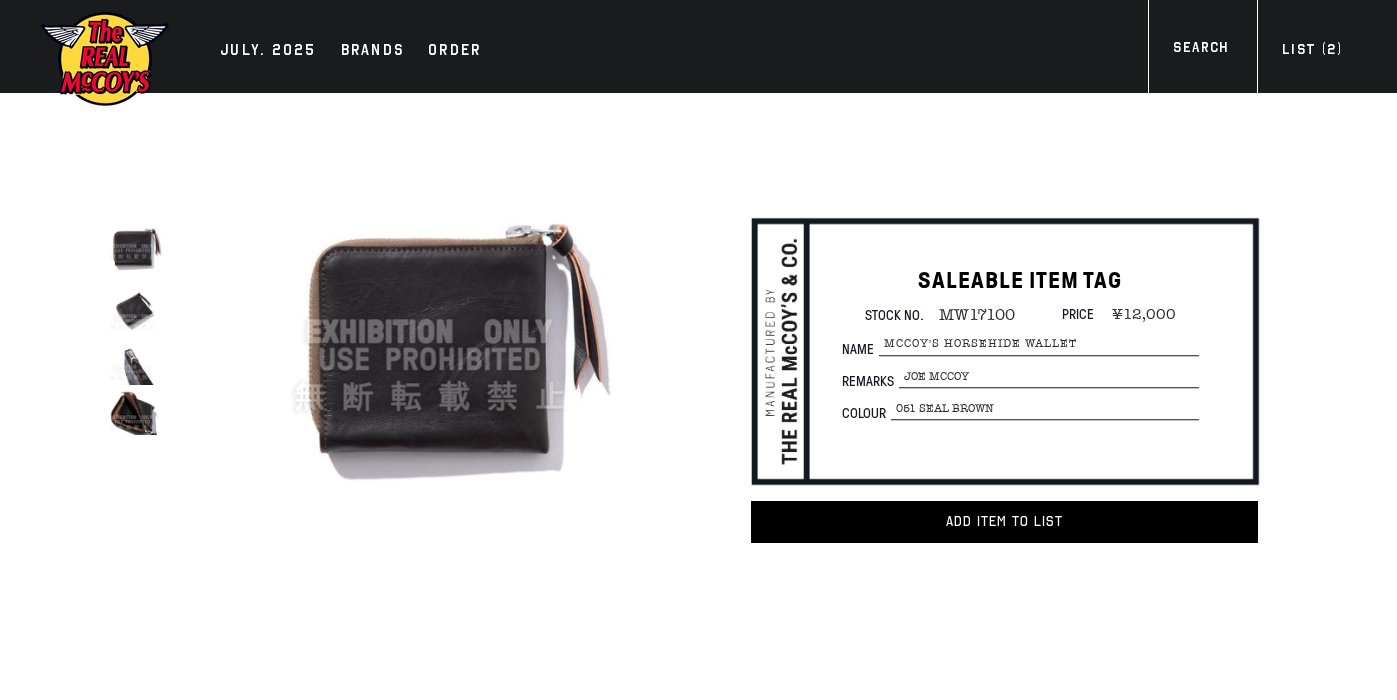 click at bounding box center (133, 309) 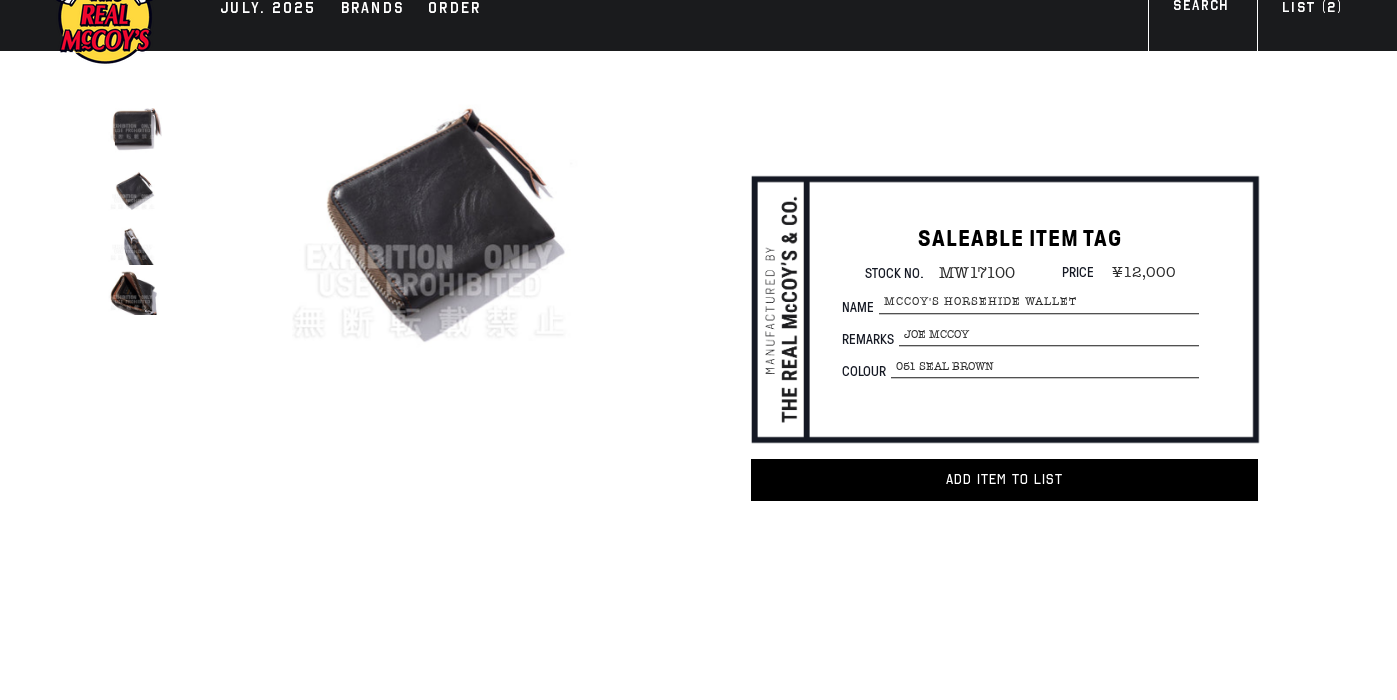 scroll, scrollTop: 0, scrollLeft: 0, axis: both 